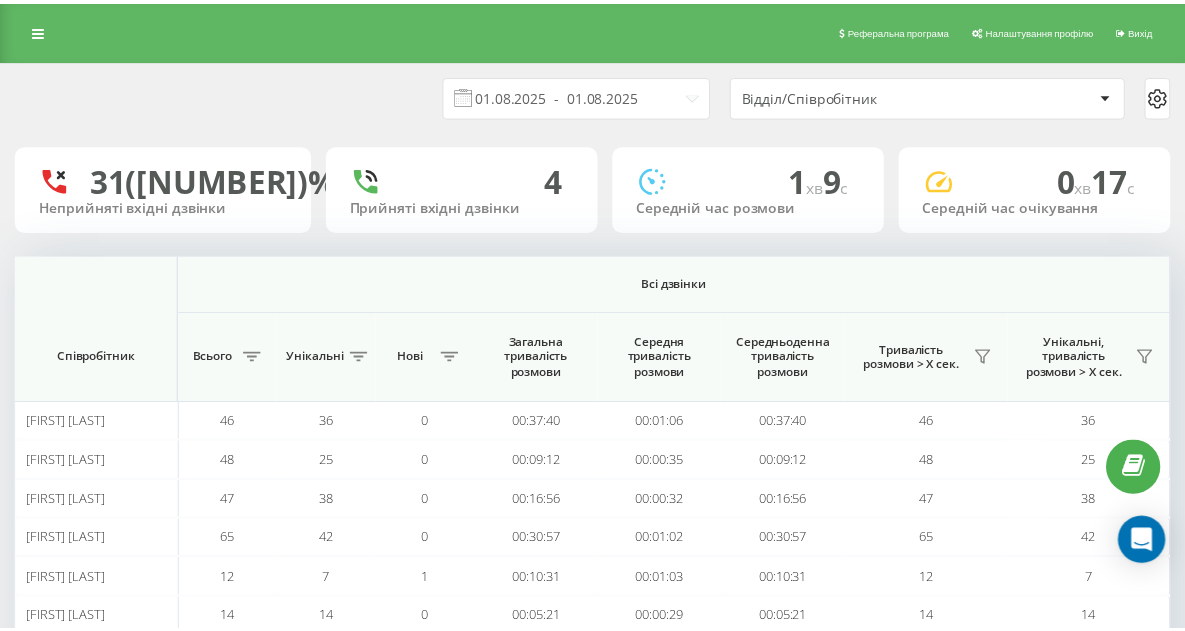 scroll, scrollTop: 0, scrollLeft: 0, axis: both 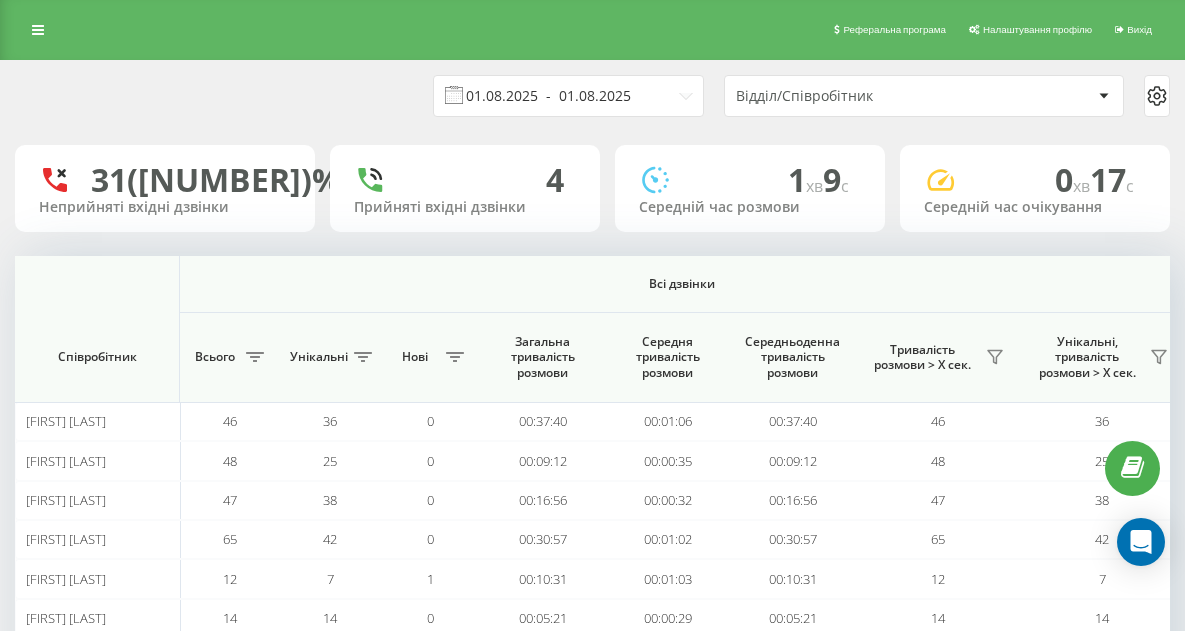 click on "01.08.2025  -  01.08.2025" at bounding box center [568, 96] 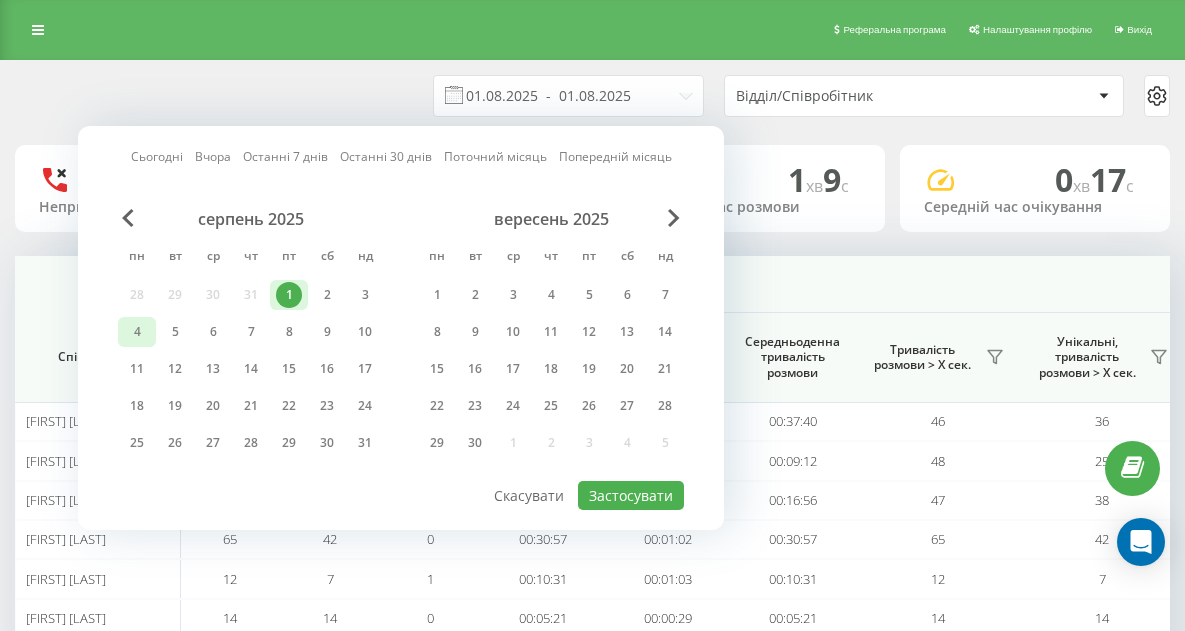 click on "4" at bounding box center [137, 332] 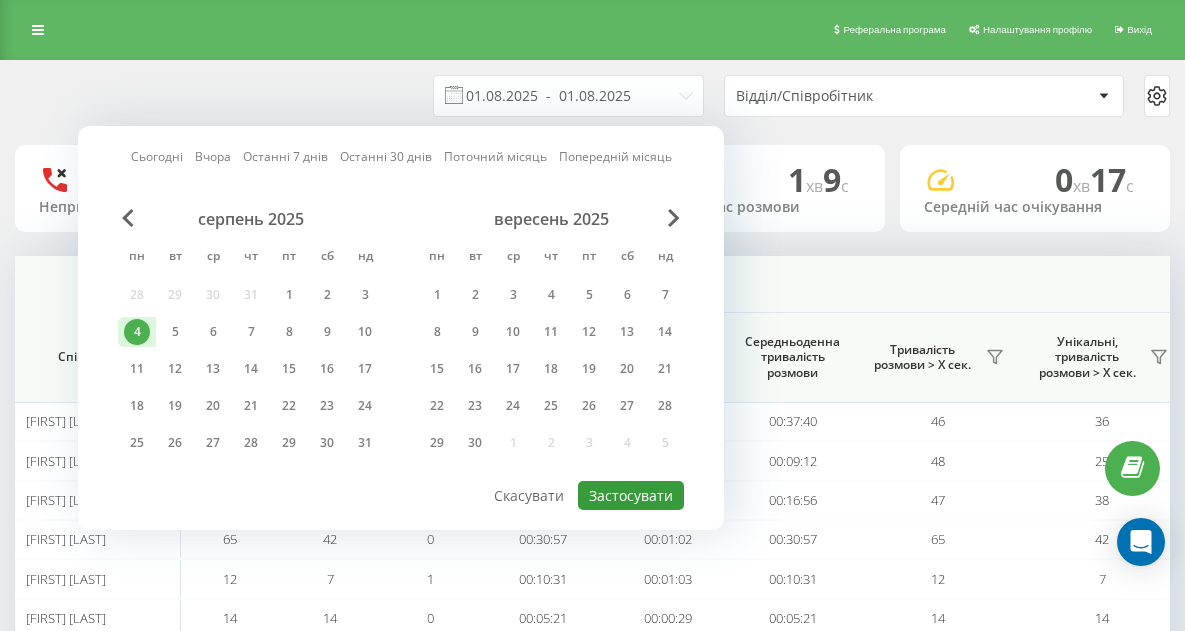 click on "Застосувати" at bounding box center [631, 495] 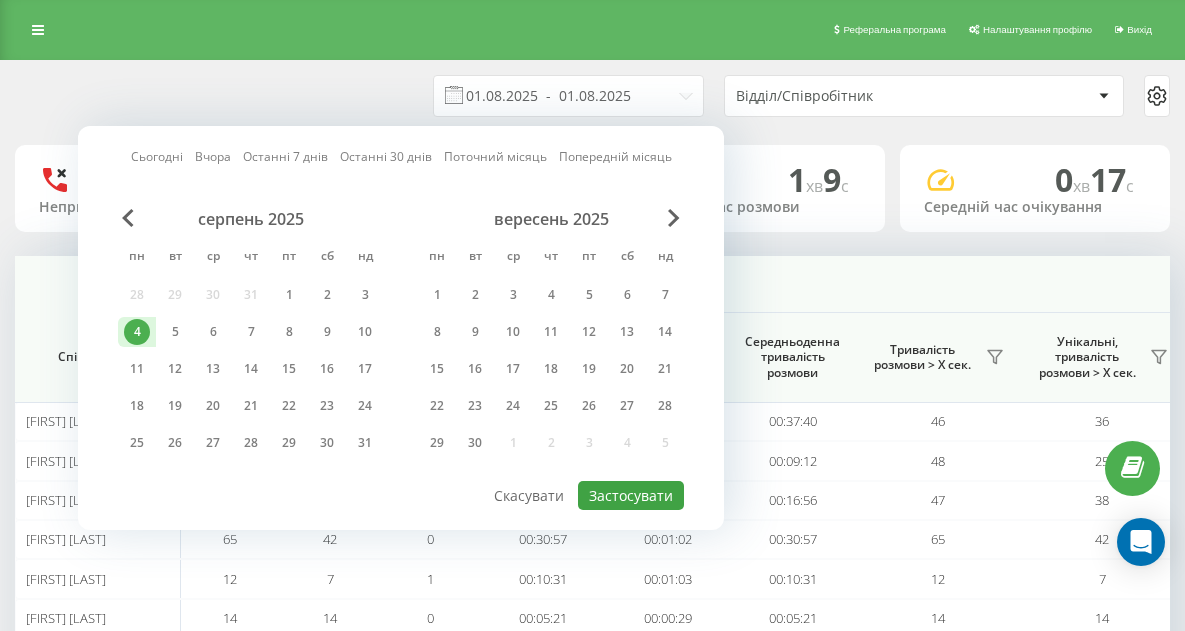 type on "04.08.2025  -  04.08.2025" 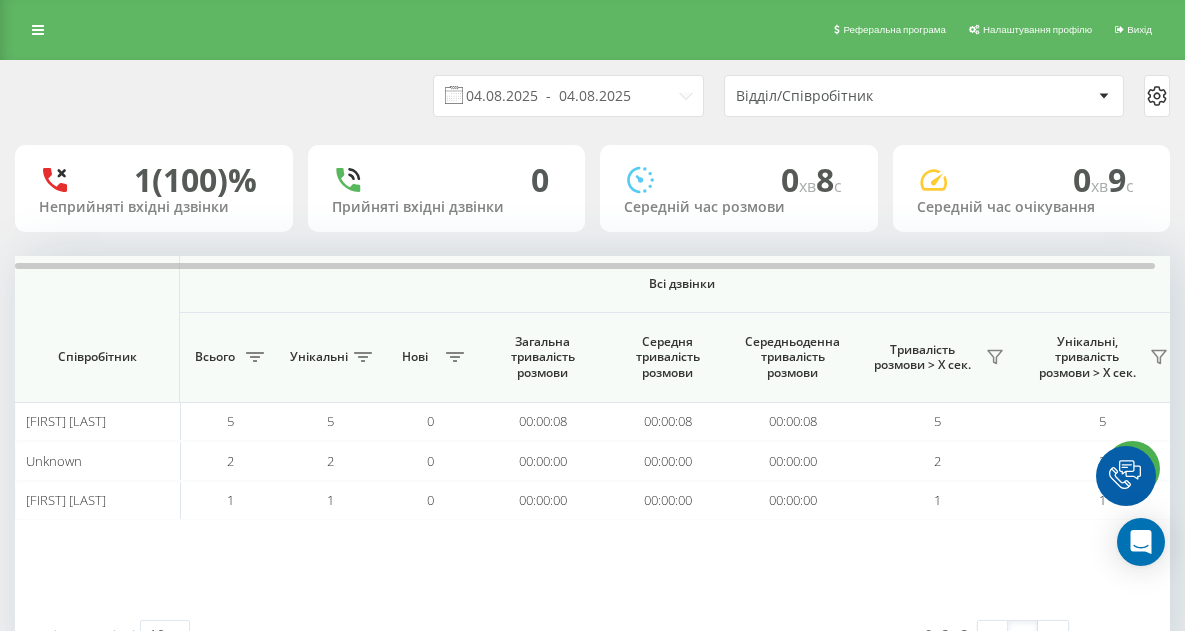 scroll, scrollTop: 0, scrollLeft: 0, axis: both 